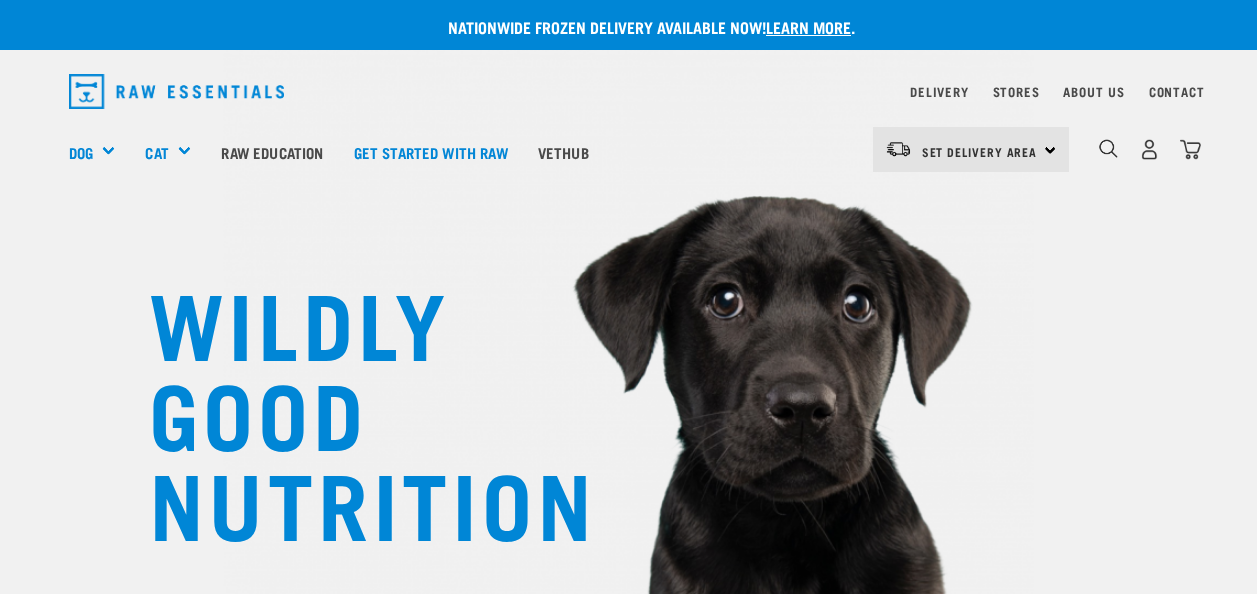 scroll, scrollTop: 0, scrollLeft: 0, axis: both 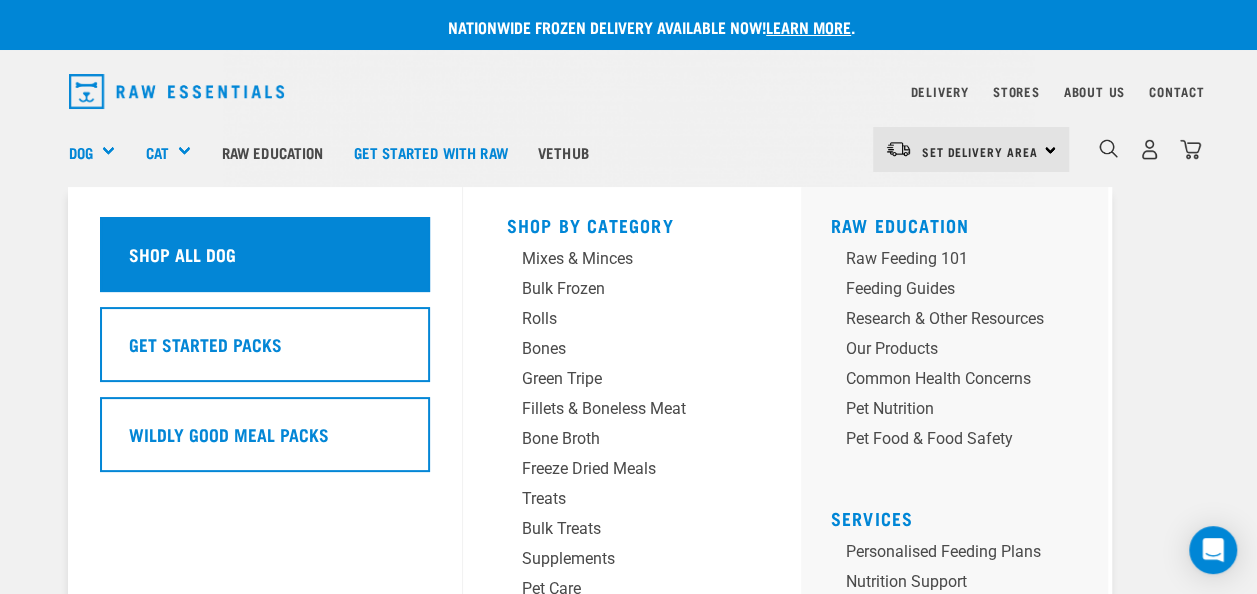 click on "Shop all dog" at bounding box center (182, 254) 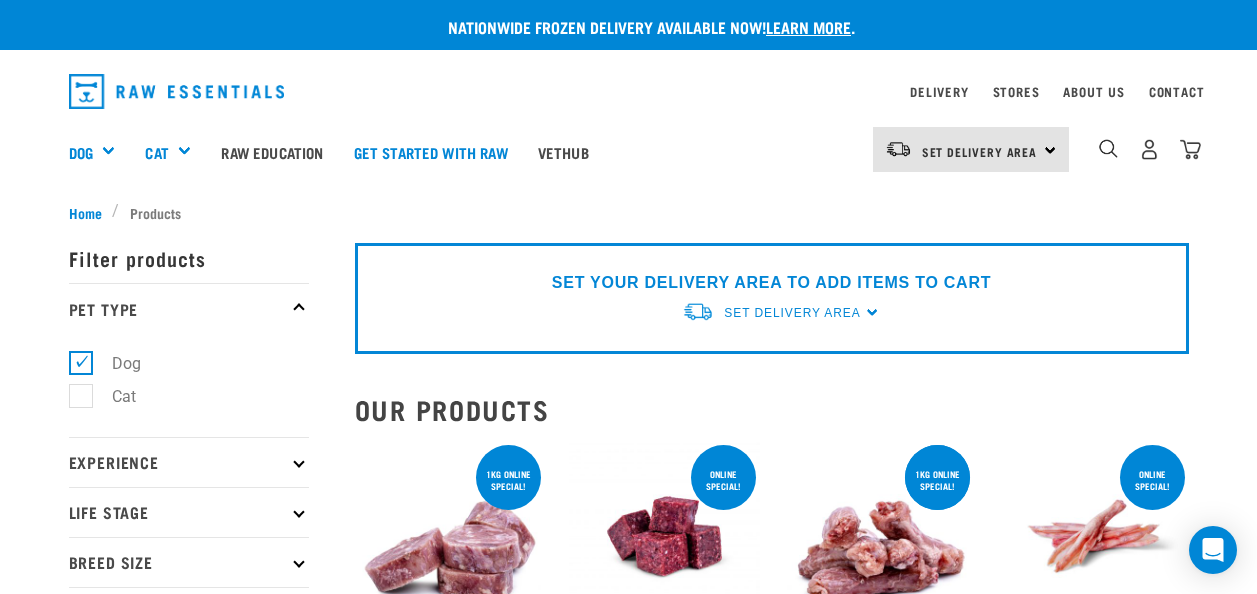 scroll, scrollTop: 0, scrollLeft: 0, axis: both 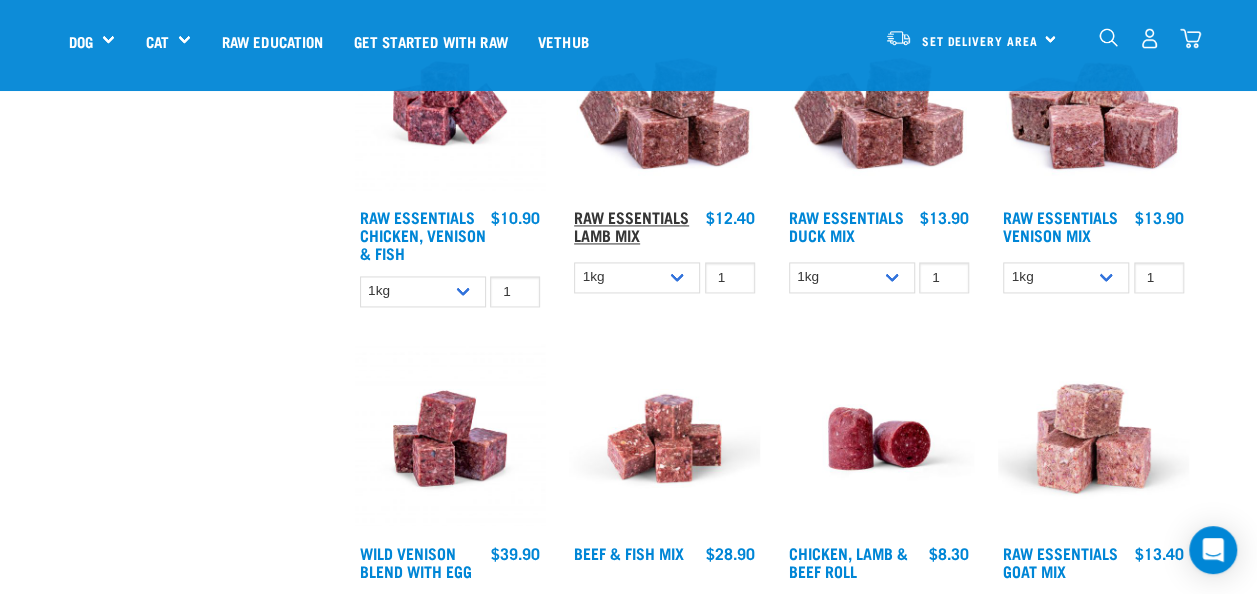 click on "Raw Essentials Lamb Mix" at bounding box center (631, 225) 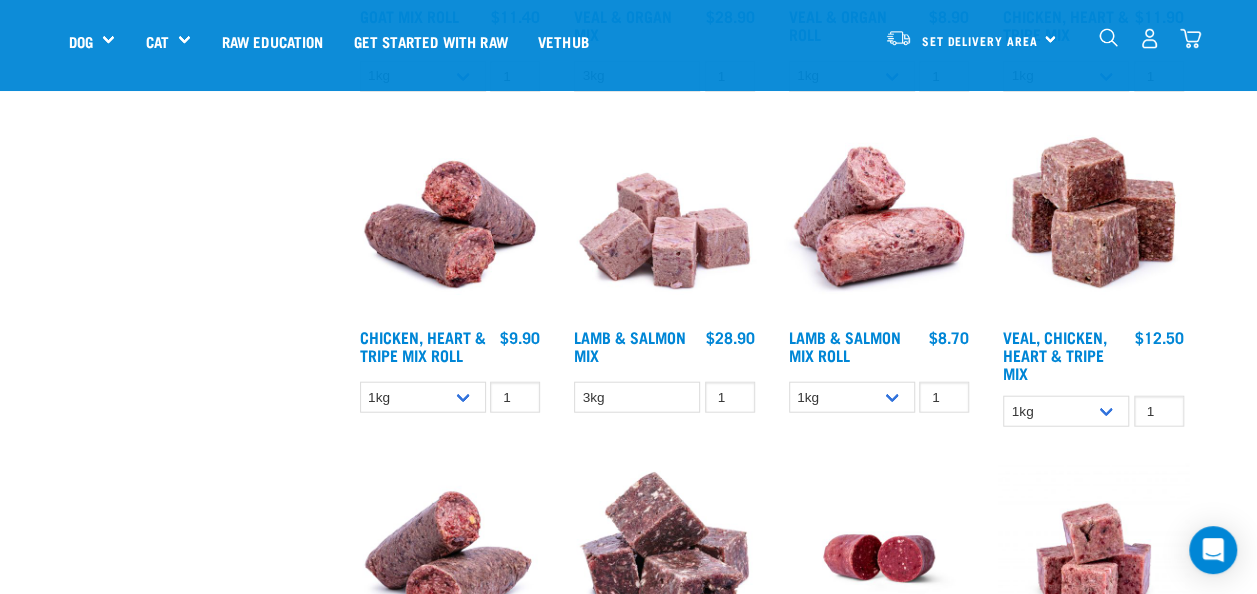 scroll, scrollTop: 2237, scrollLeft: 0, axis: vertical 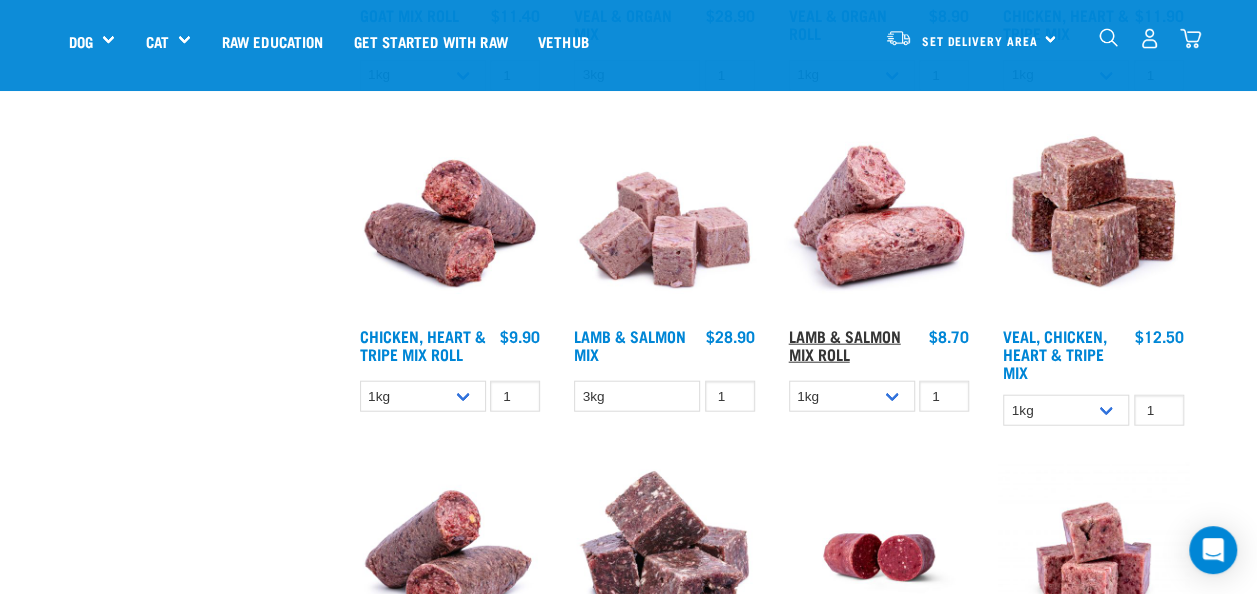 click on "Lamb & Salmon Mix Roll" at bounding box center (845, 344) 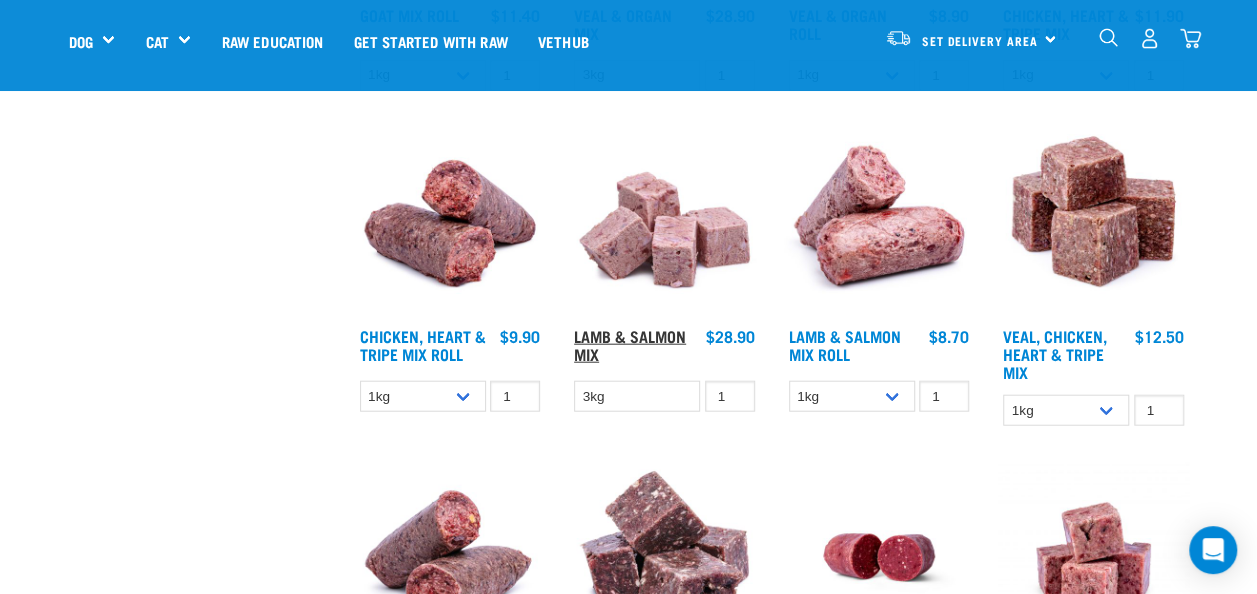 click on "Lamb & Salmon Mix" at bounding box center [630, 344] 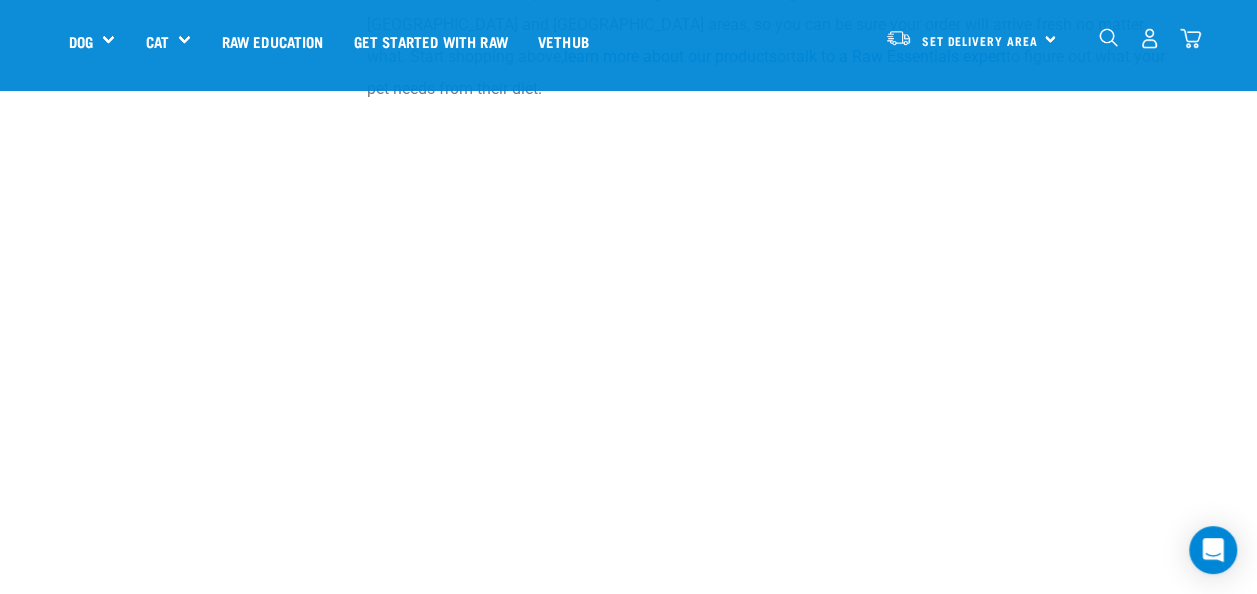 scroll, scrollTop: 3600, scrollLeft: 0, axis: vertical 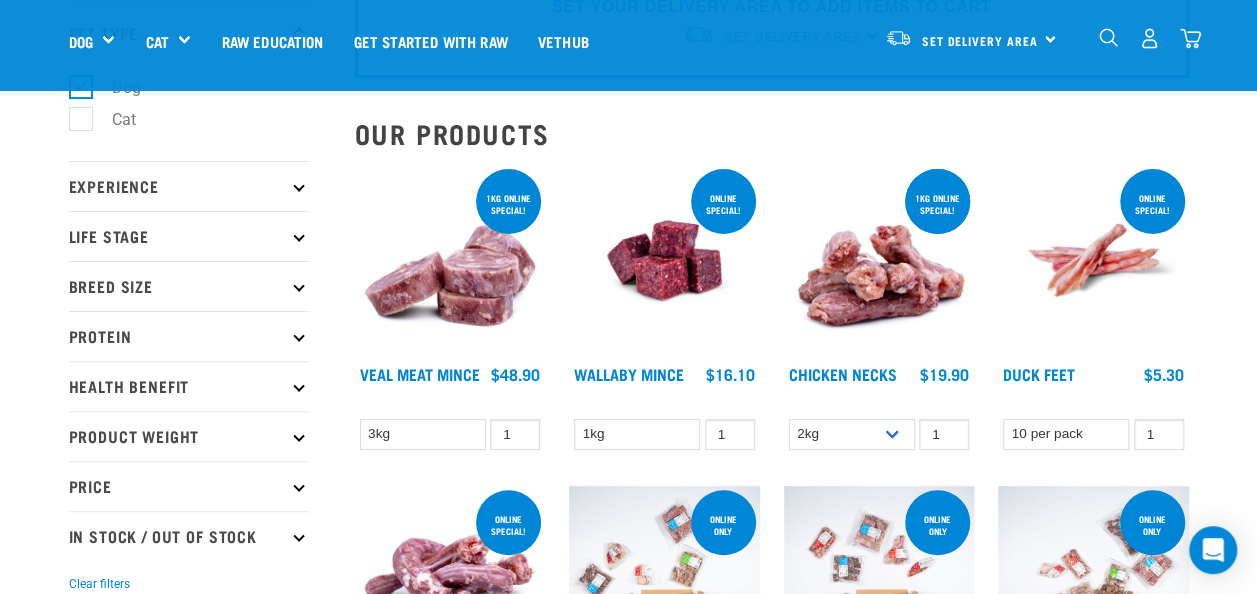 click at bounding box center [450, 260] 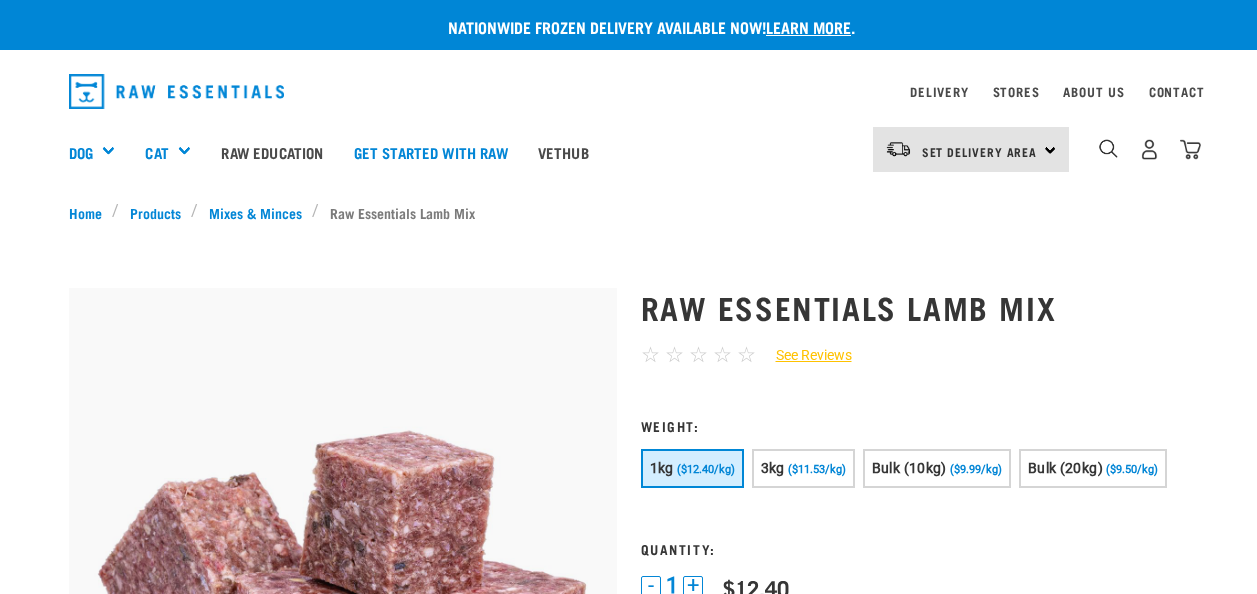 scroll, scrollTop: 0, scrollLeft: 0, axis: both 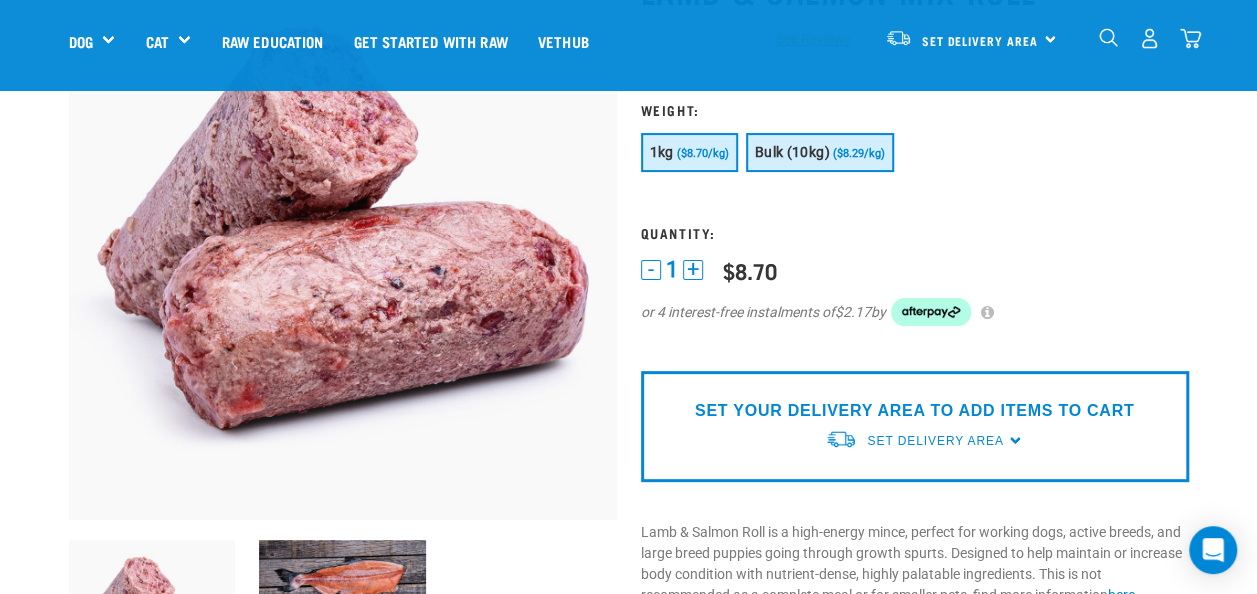 click on "Bulk (10kg)" at bounding box center [792, 152] 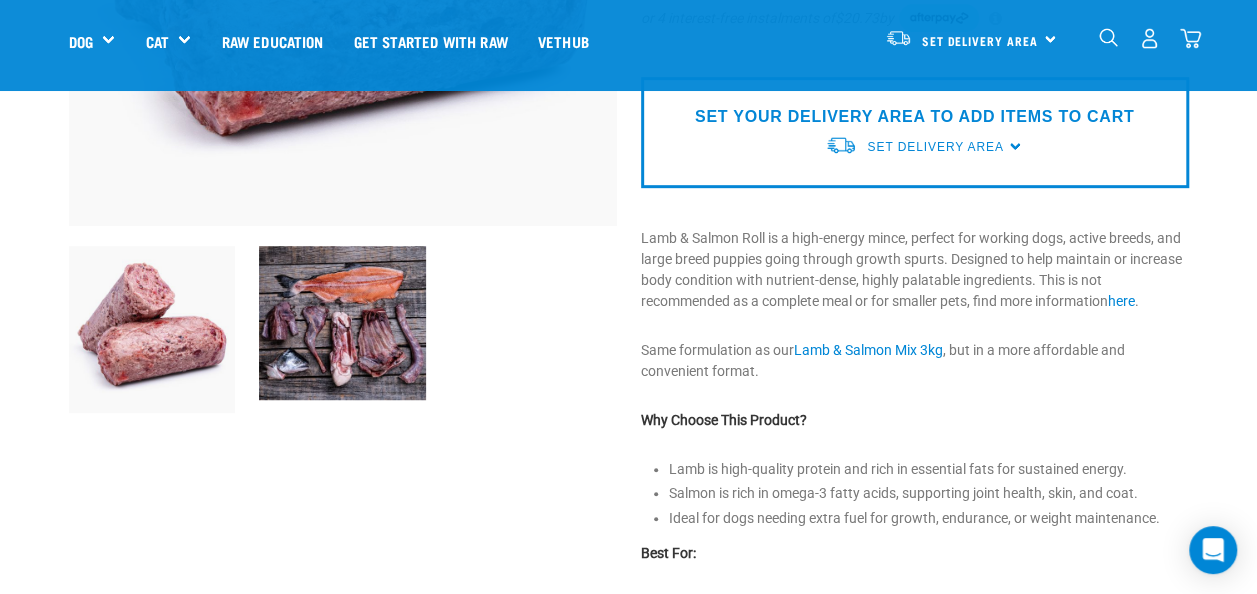 scroll, scrollTop: 469, scrollLeft: 0, axis: vertical 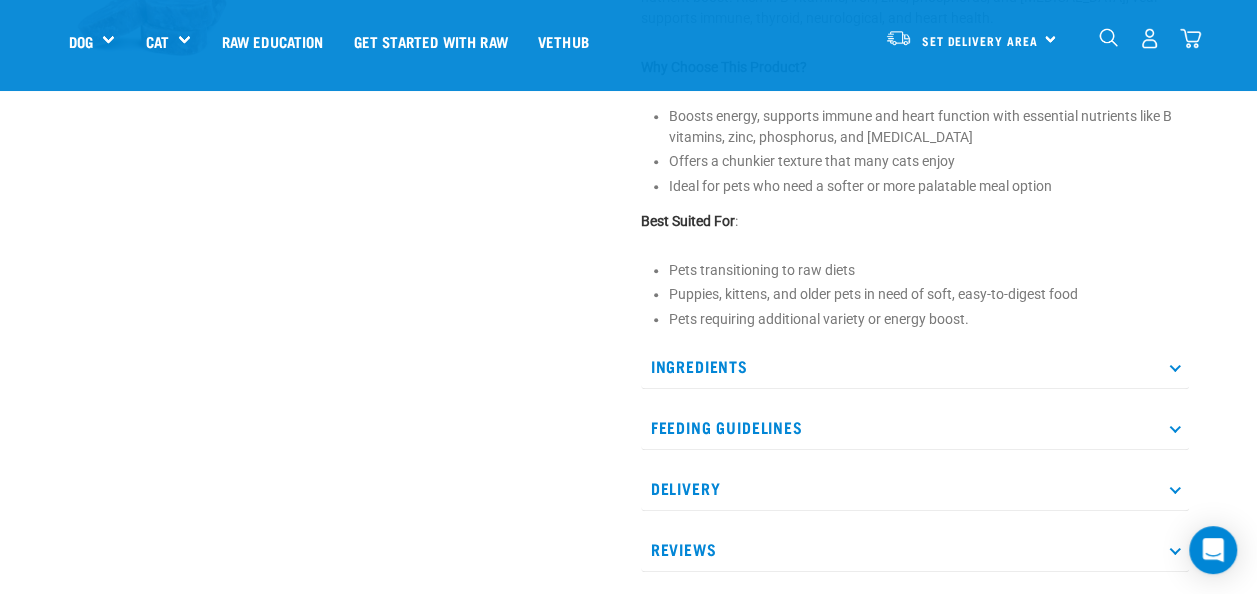 click on "Ingredients" at bounding box center (915, 366) 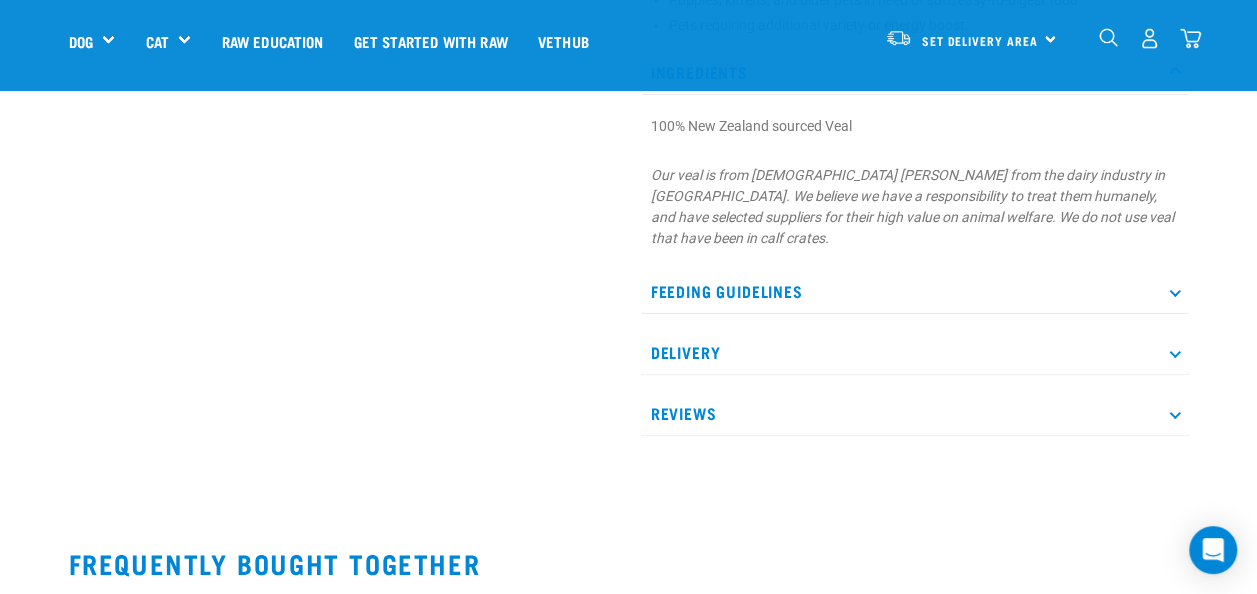scroll, scrollTop: 1104, scrollLeft: 0, axis: vertical 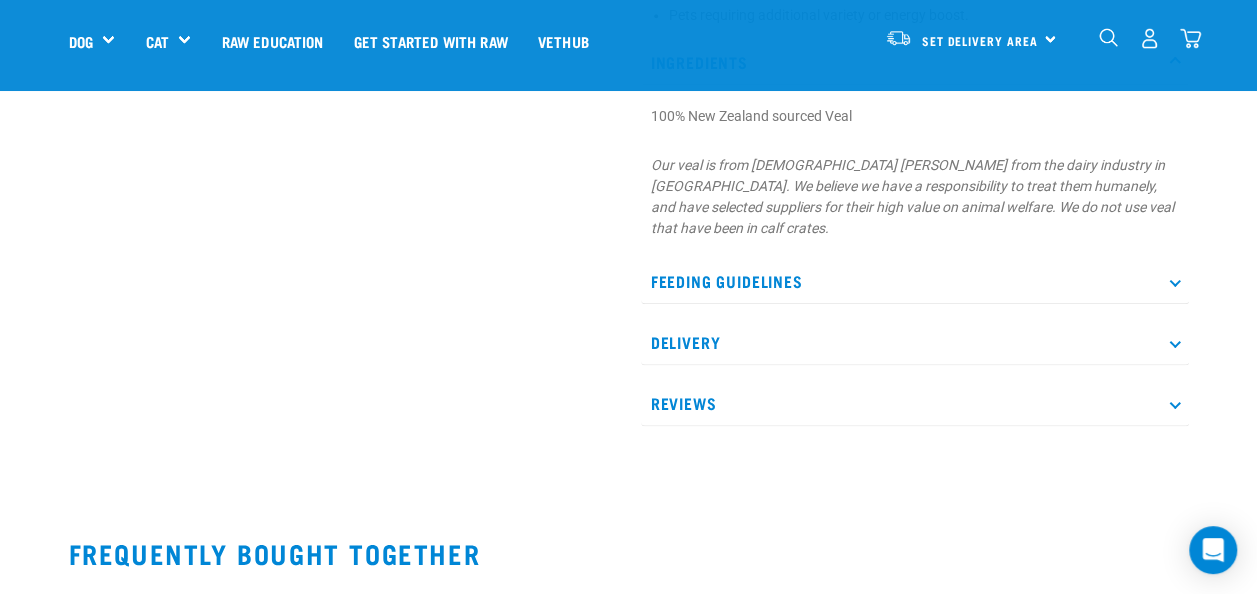click at bounding box center (1174, 280) 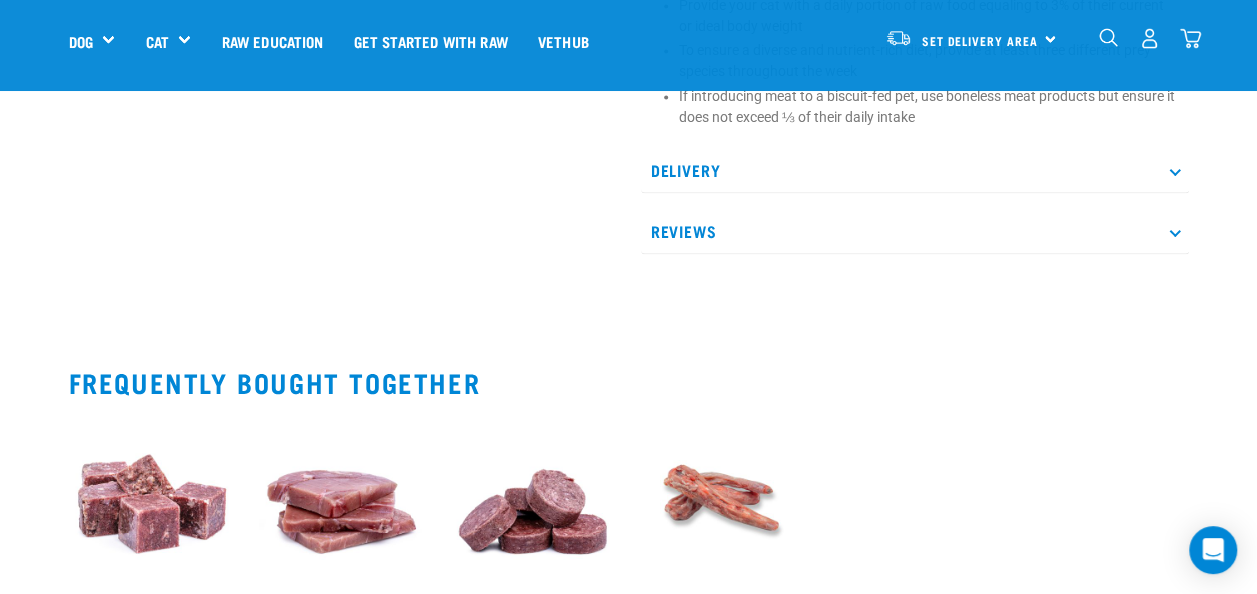 scroll, scrollTop: 1523, scrollLeft: 0, axis: vertical 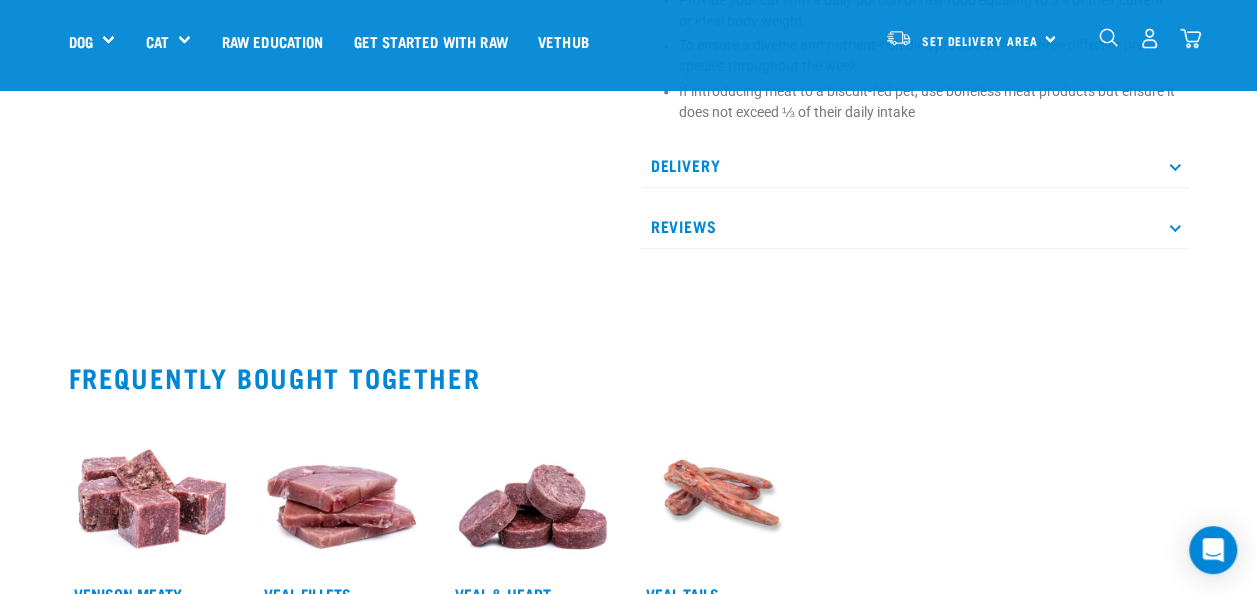 click at bounding box center [1174, 225] 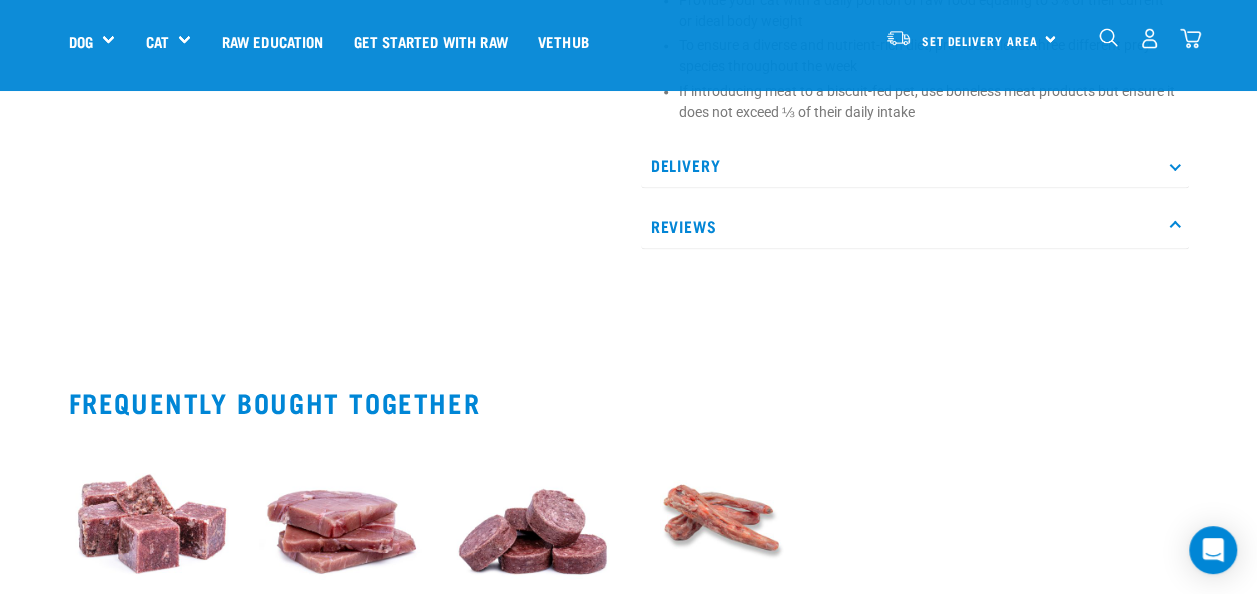 click at bounding box center (1174, 225) 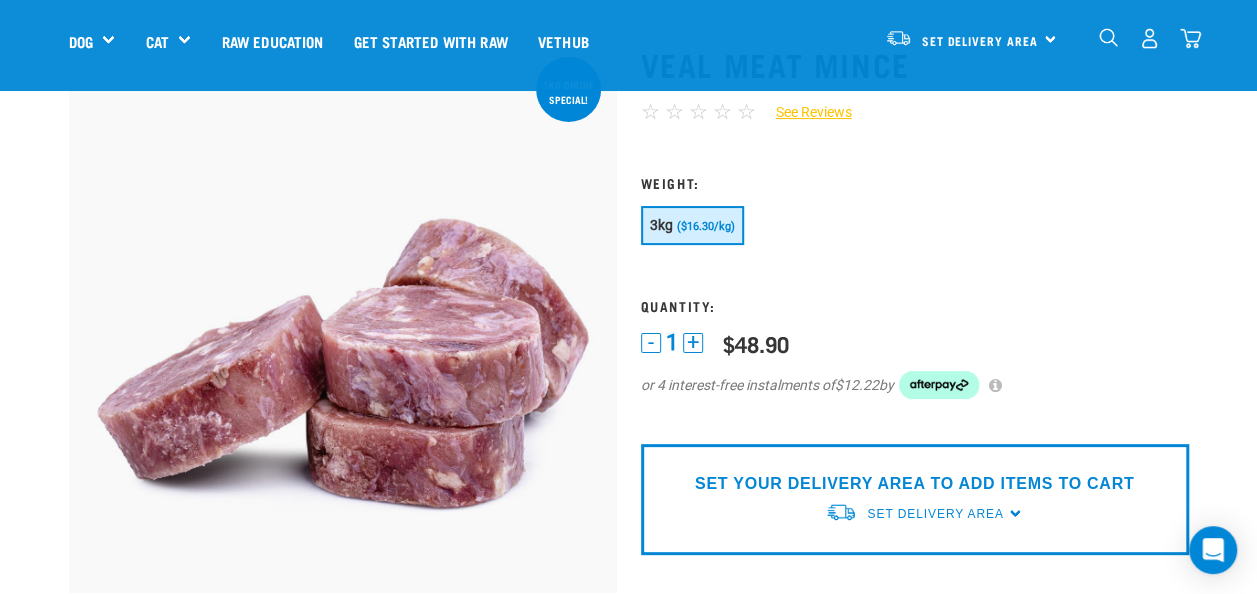 scroll, scrollTop: 0, scrollLeft: 0, axis: both 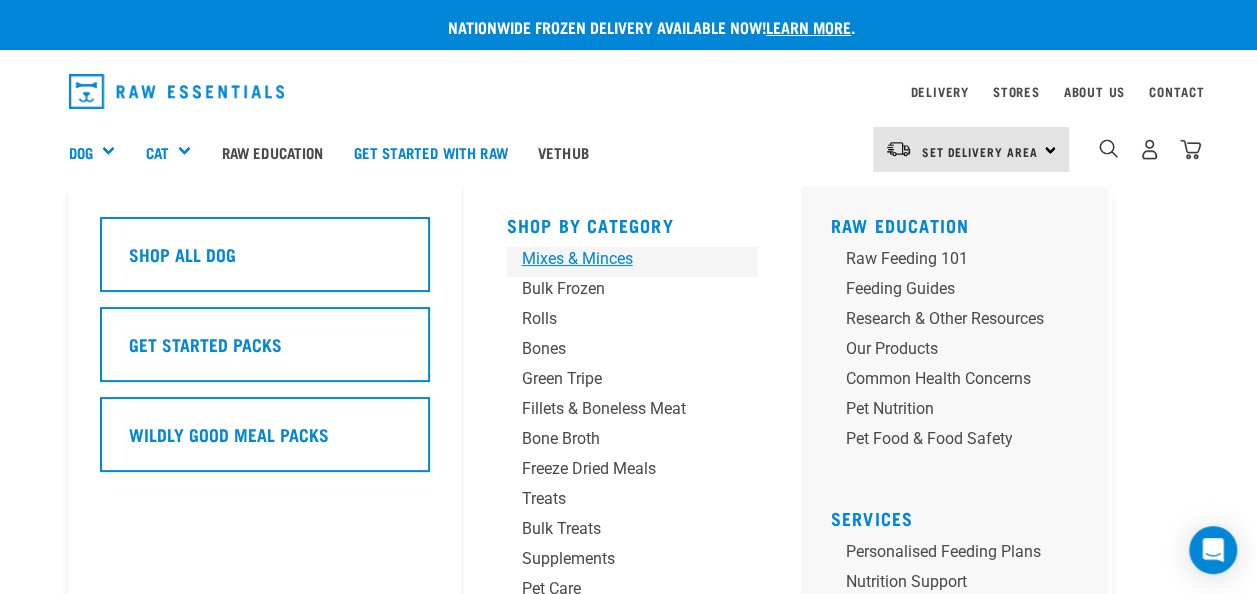 click on "Mixes & Minces" at bounding box center (615, 259) 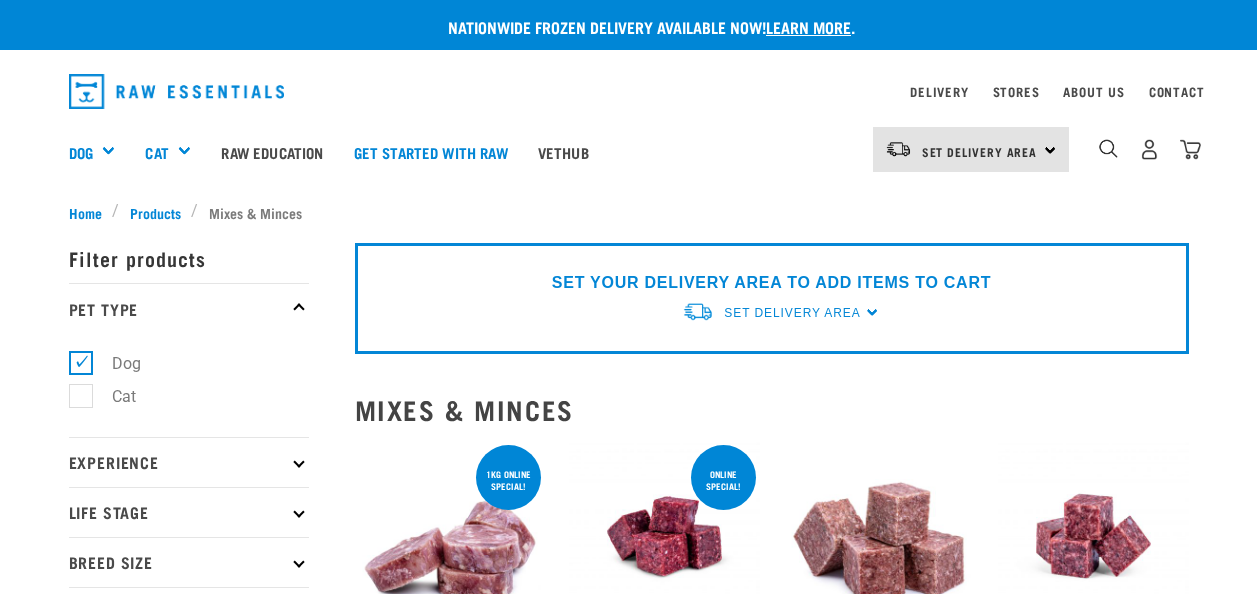 scroll, scrollTop: 0, scrollLeft: 0, axis: both 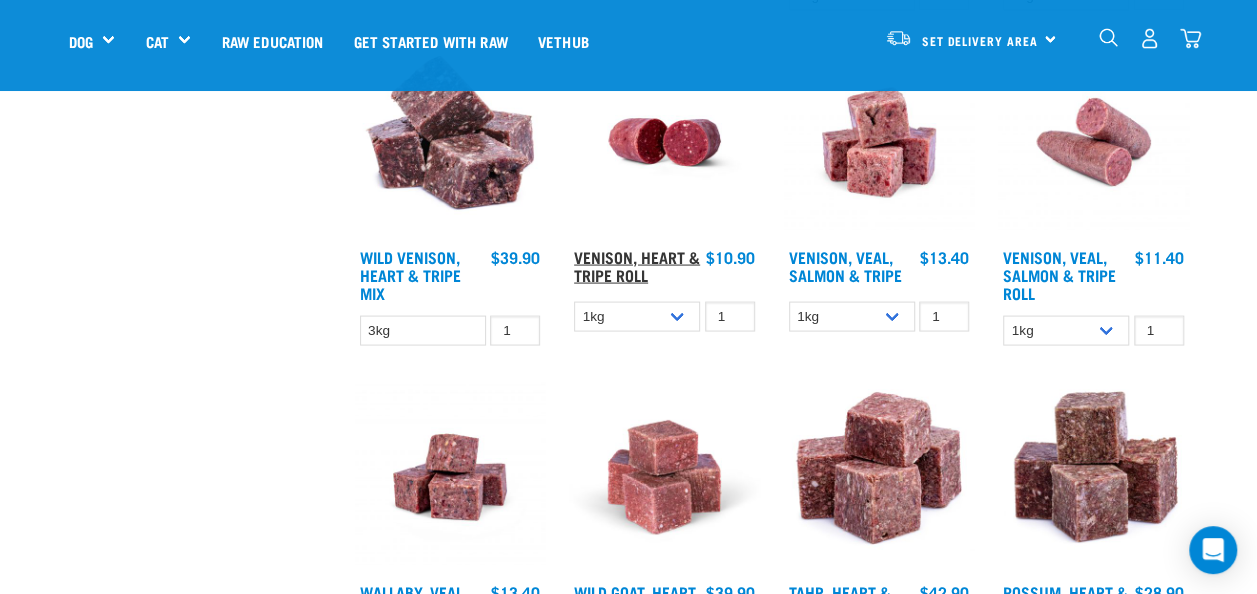click on "Venison, Heart & Tripe Roll" at bounding box center [637, 265] 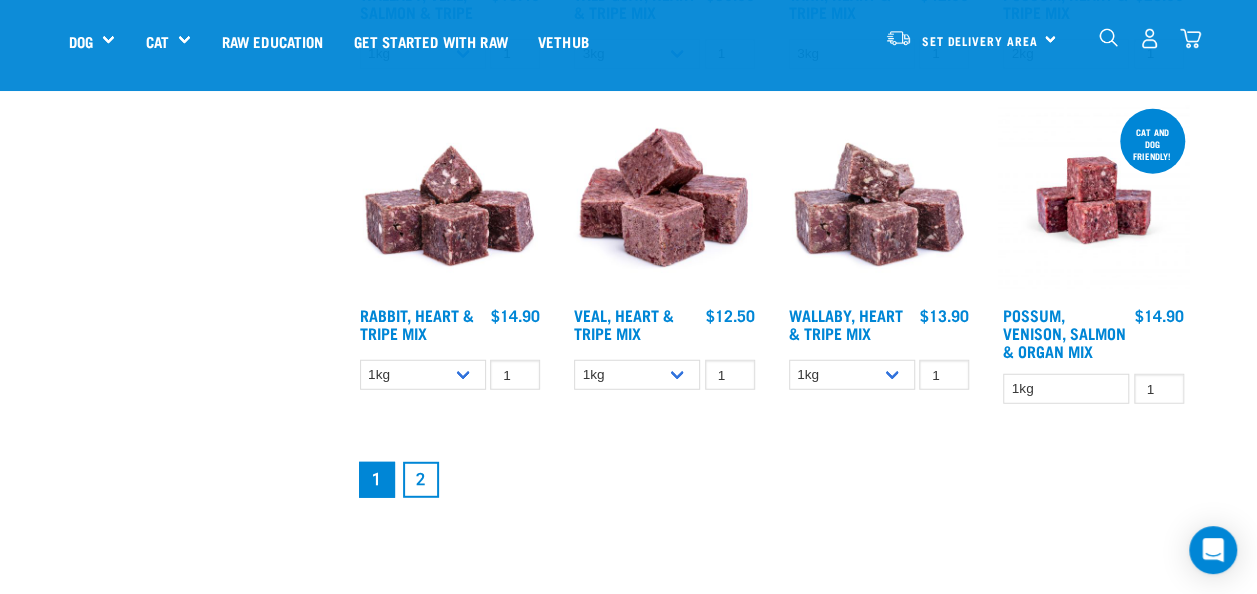 scroll, scrollTop: 2496, scrollLeft: 0, axis: vertical 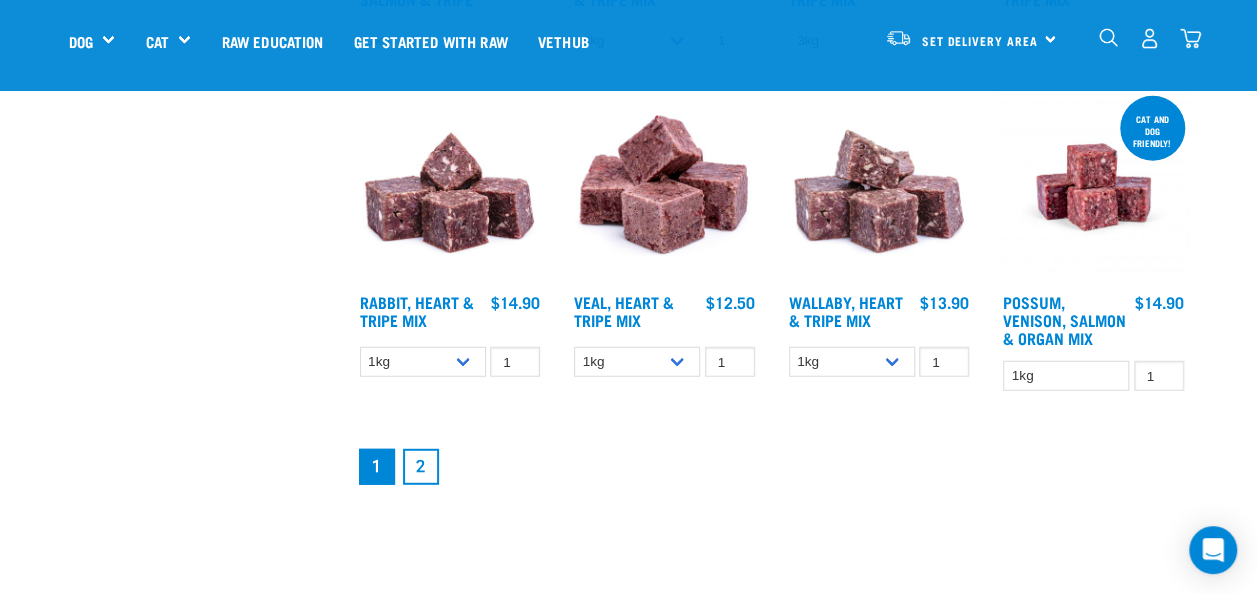 click on "2" at bounding box center [421, 467] 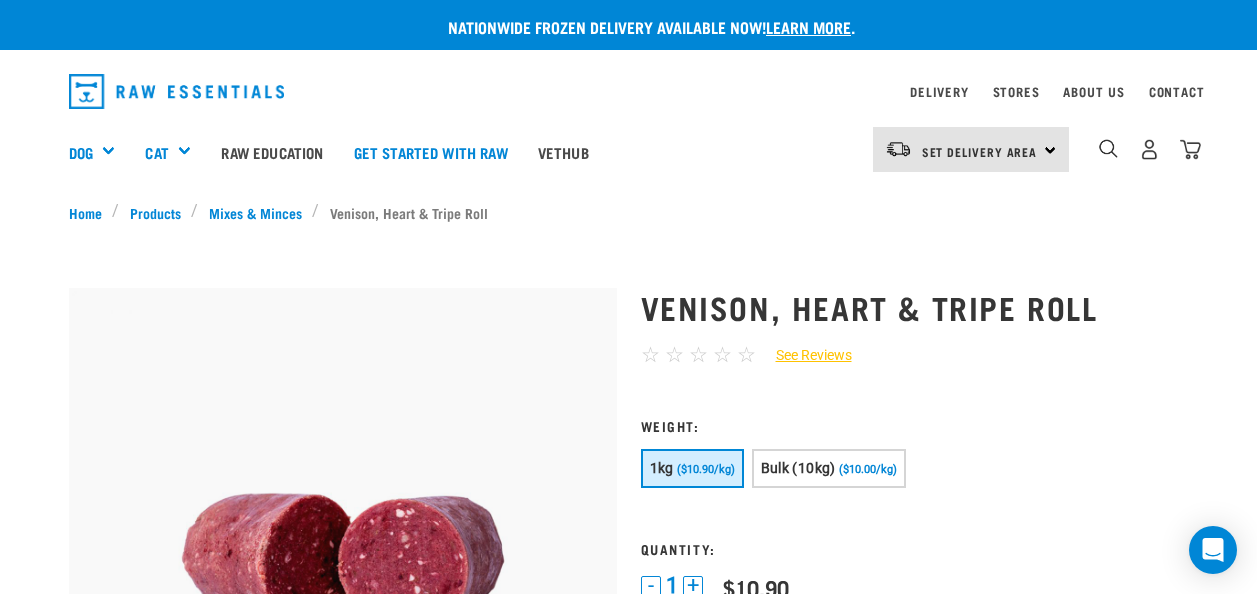 scroll, scrollTop: 0, scrollLeft: 0, axis: both 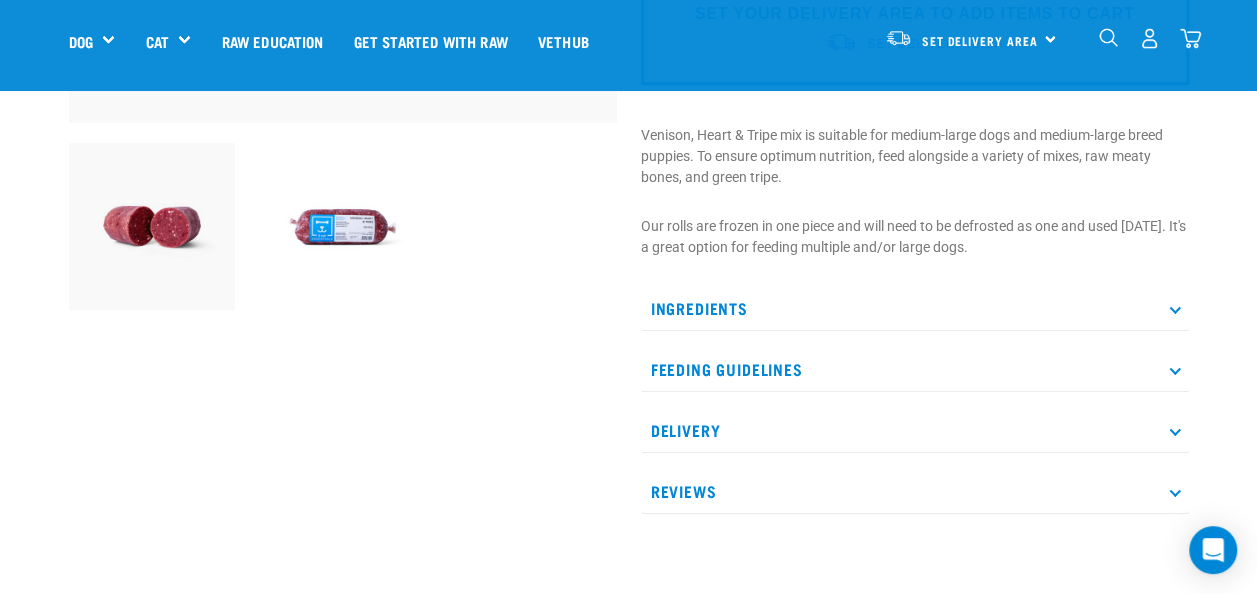 click on "Ingredients" at bounding box center [915, 308] 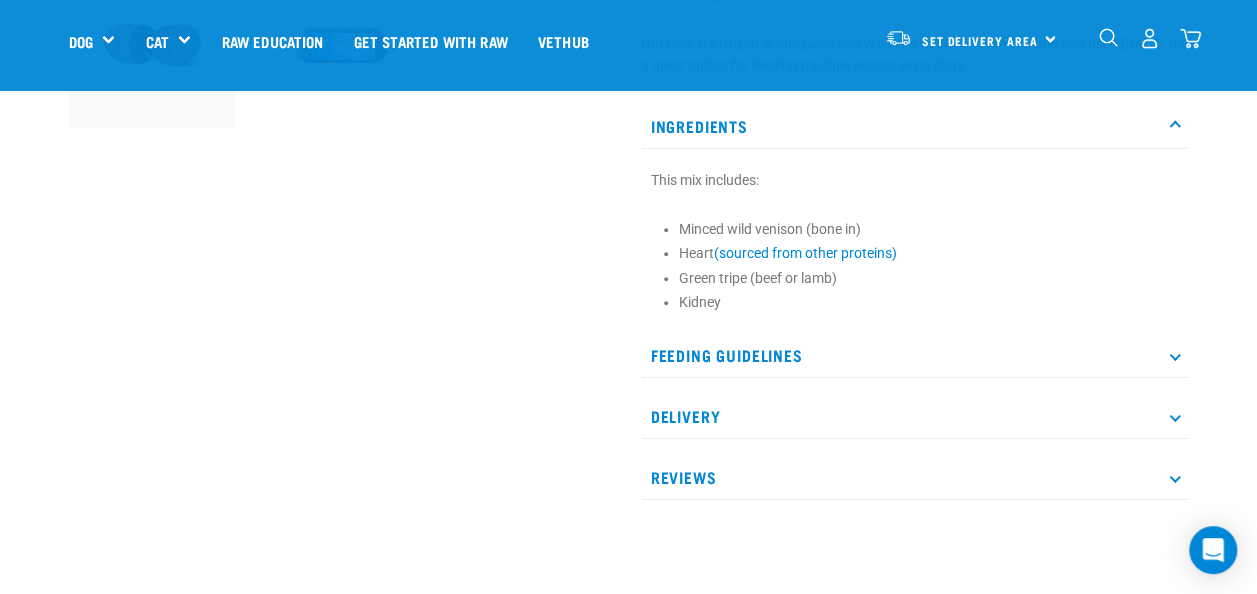 scroll, scrollTop: 761, scrollLeft: 0, axis: vertical 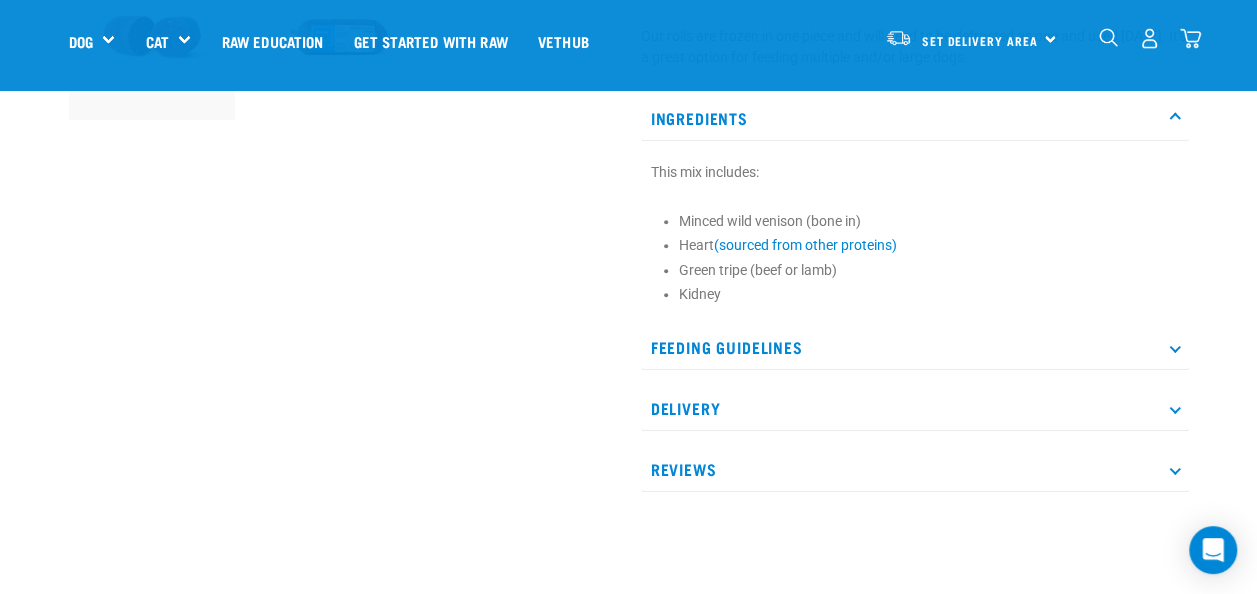 click on "Feeding Guidelines" at bounding box center [915, 347] 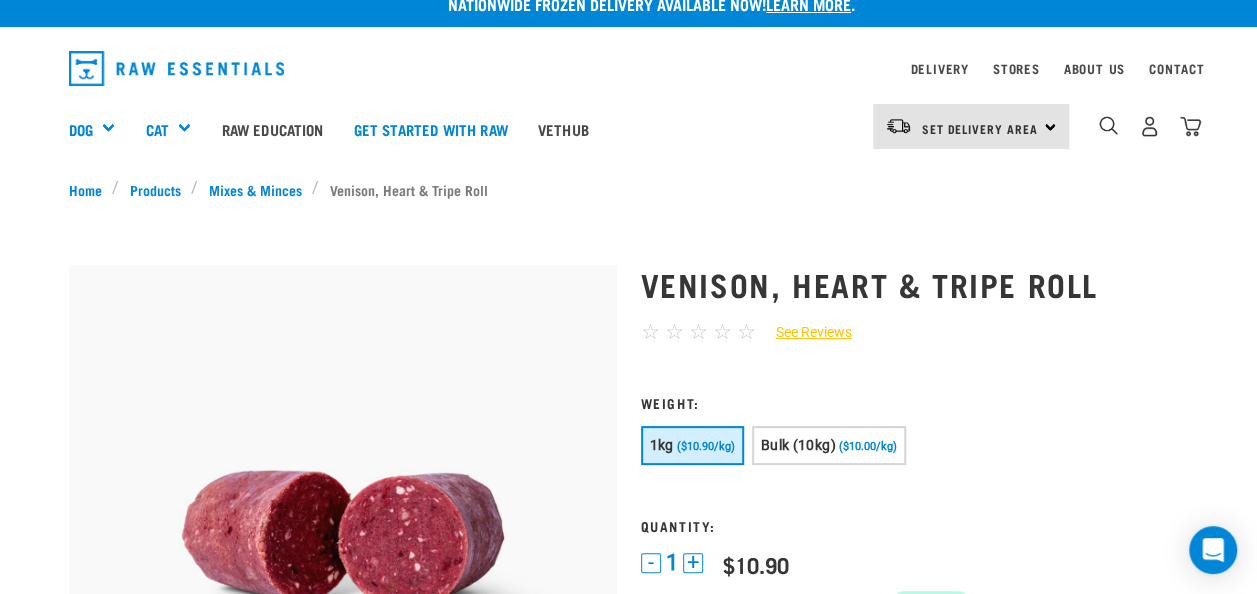 scroll, scrollTop: 21, scrollLeft: 0, axis: vertical 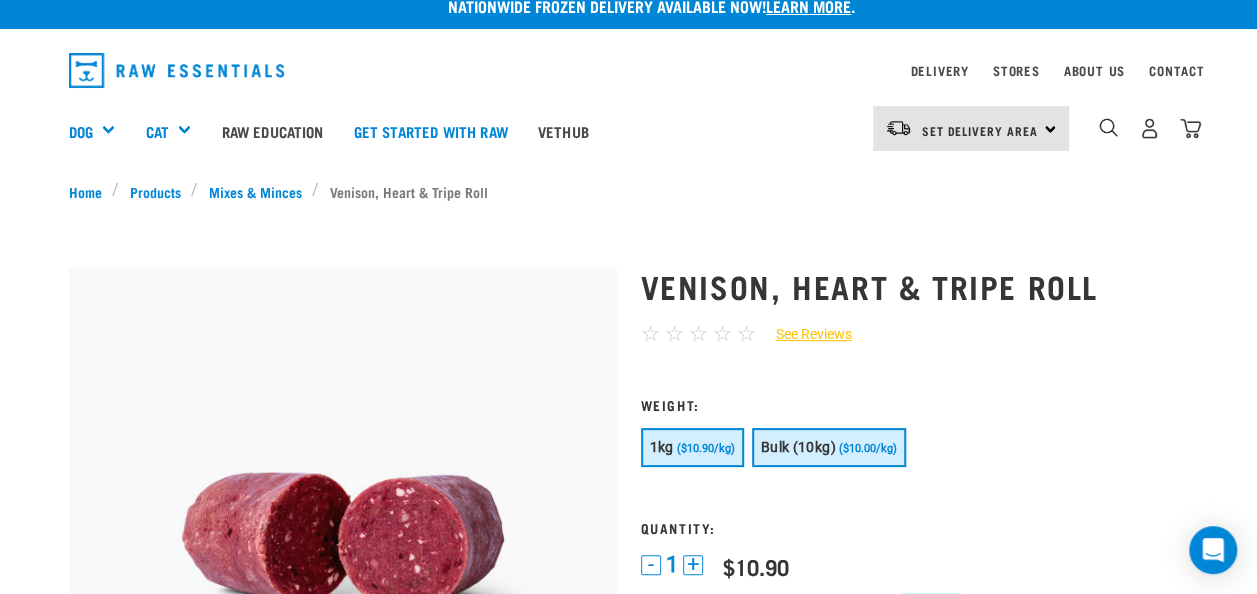 click on "Bulk (10kg)" at bounding box center (798, 447) 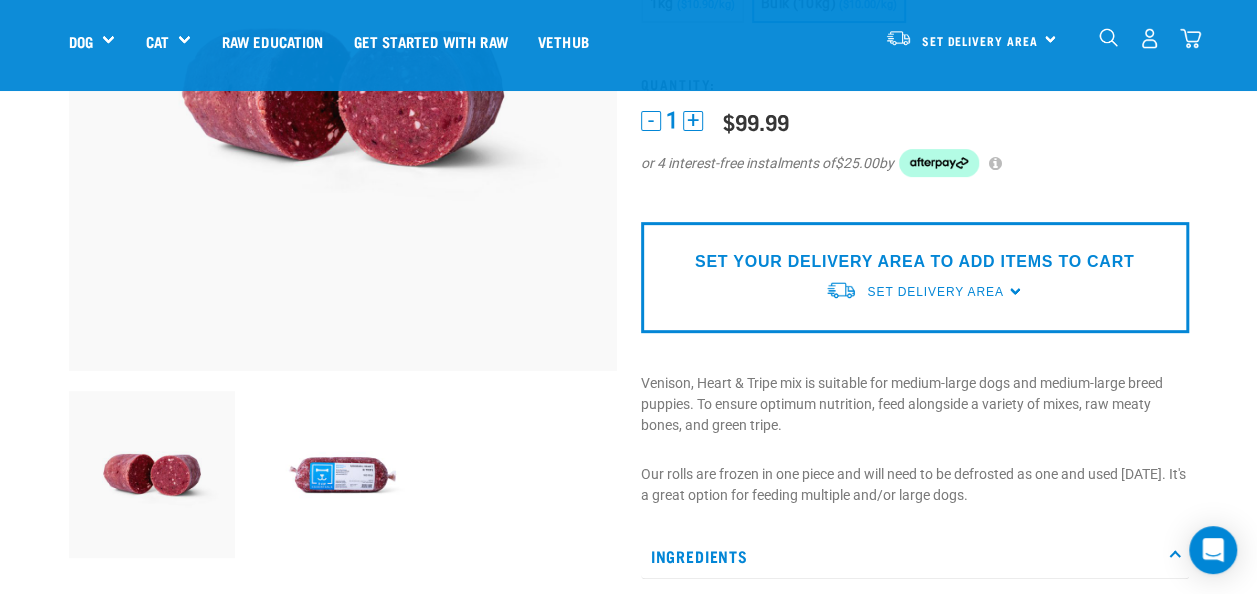 scroll, scrollTop: 429, scrollLeft: 0, axis: vertical 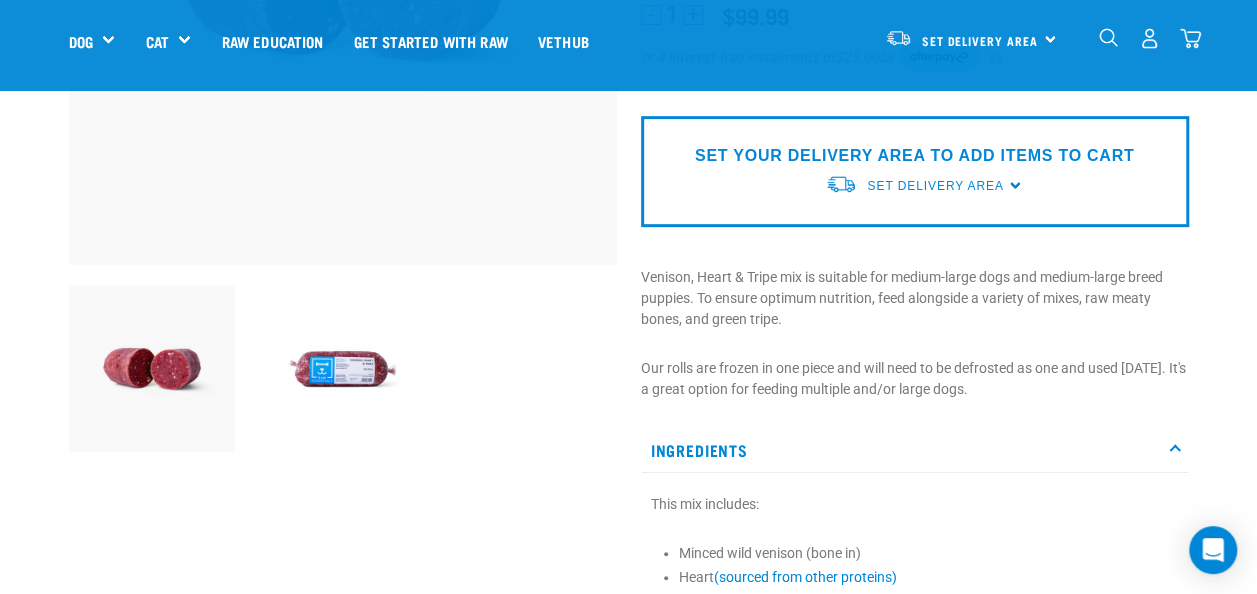 click at bounding box center (342, 368) 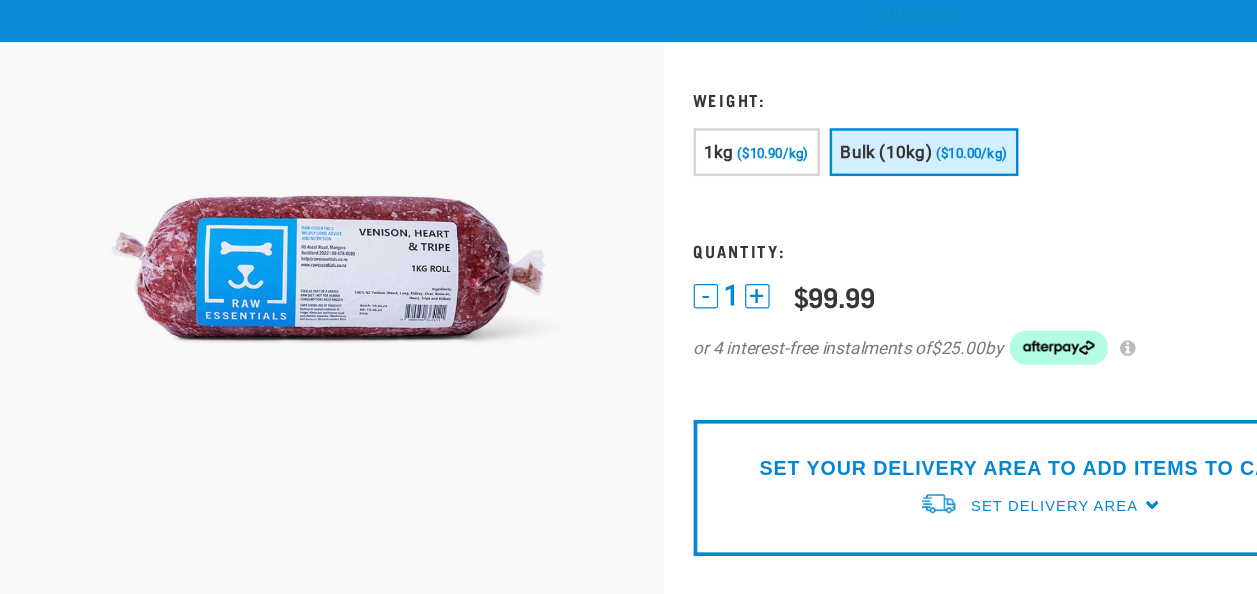 scroll, scrollTop: 146, scrollLeft: 0, axis: vertical 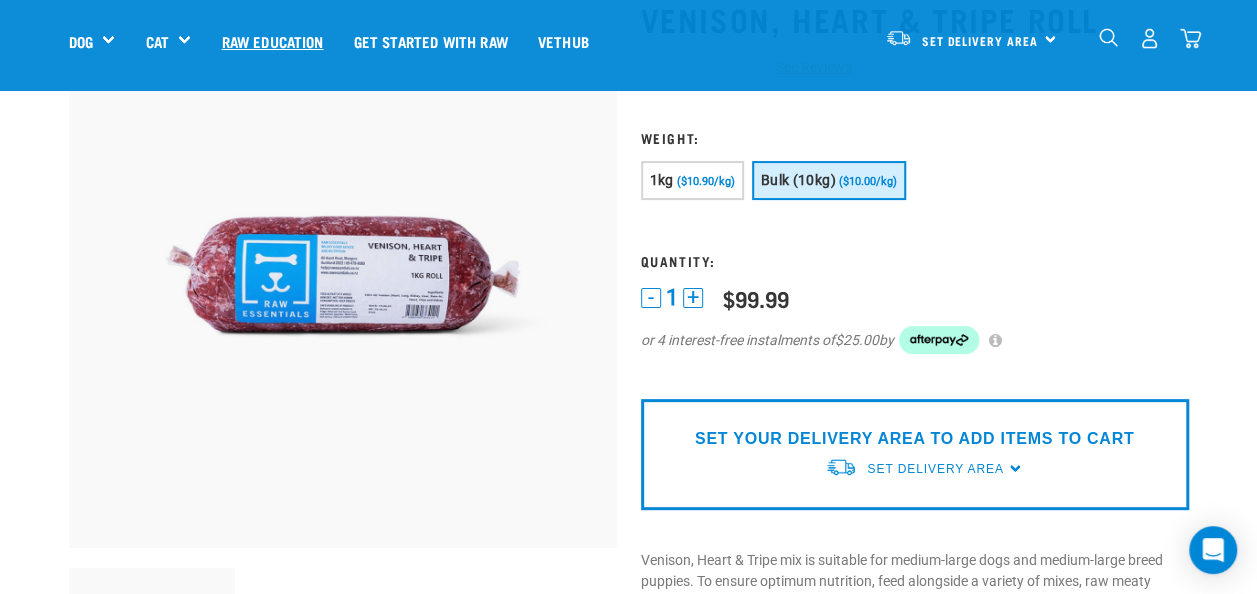 click on "Raw Education" at bounding box center [272, 41] 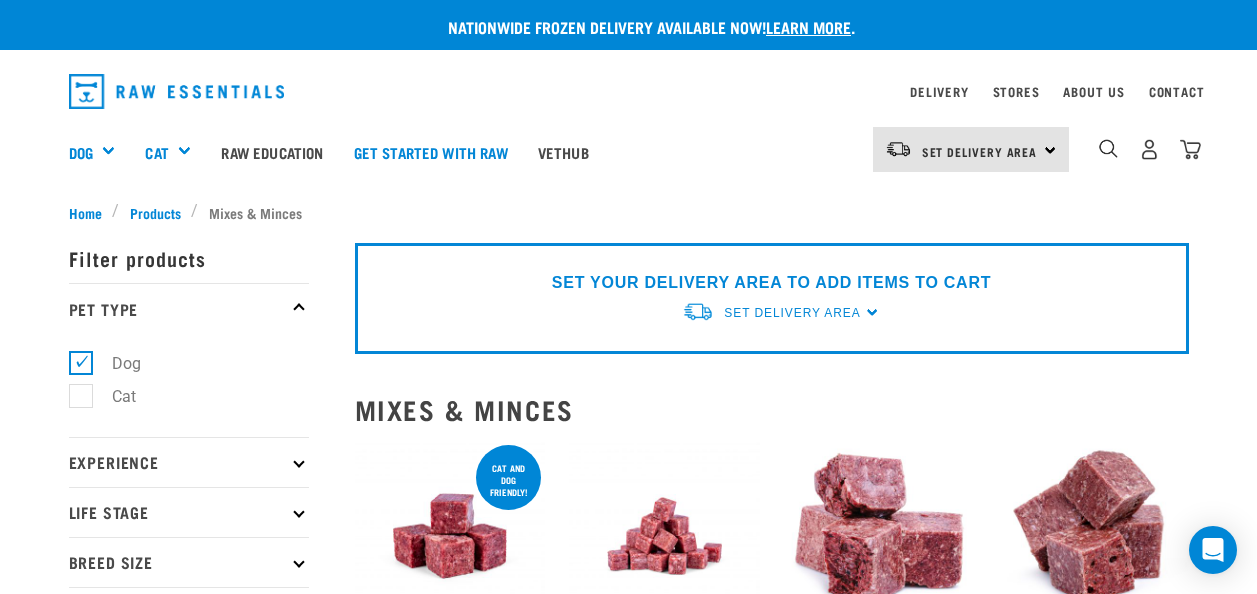 scroll, scrollTop: 0, scrollLeft: 0, axis: both 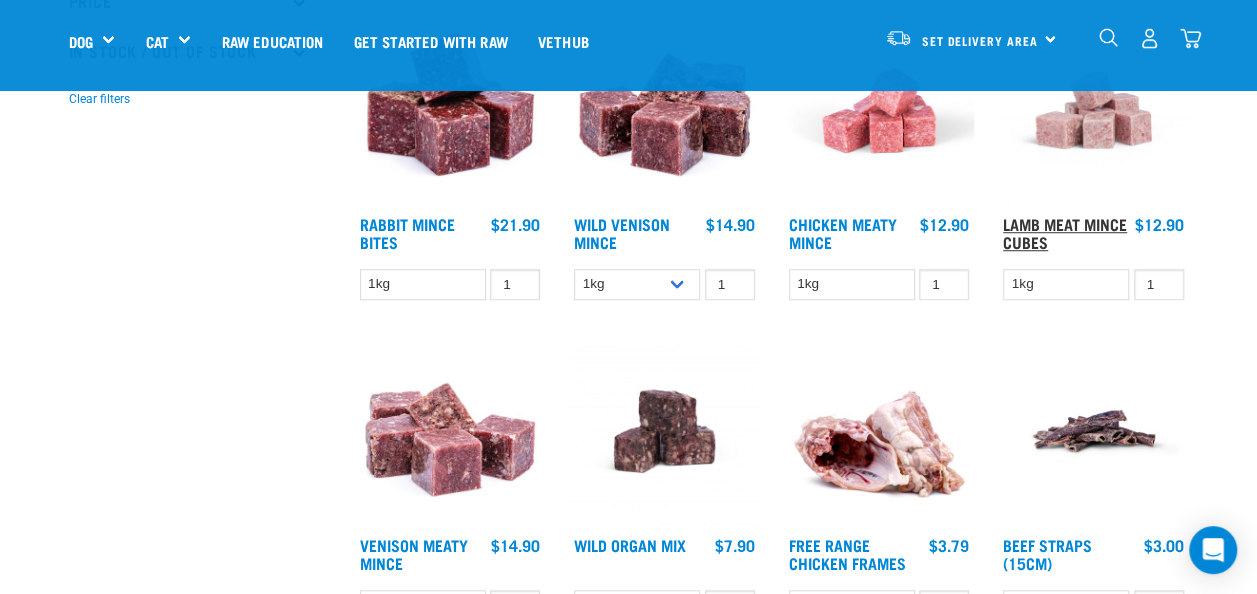 click on "Lamb Meat Mince Cubes" at bounding box center (1065, 232) 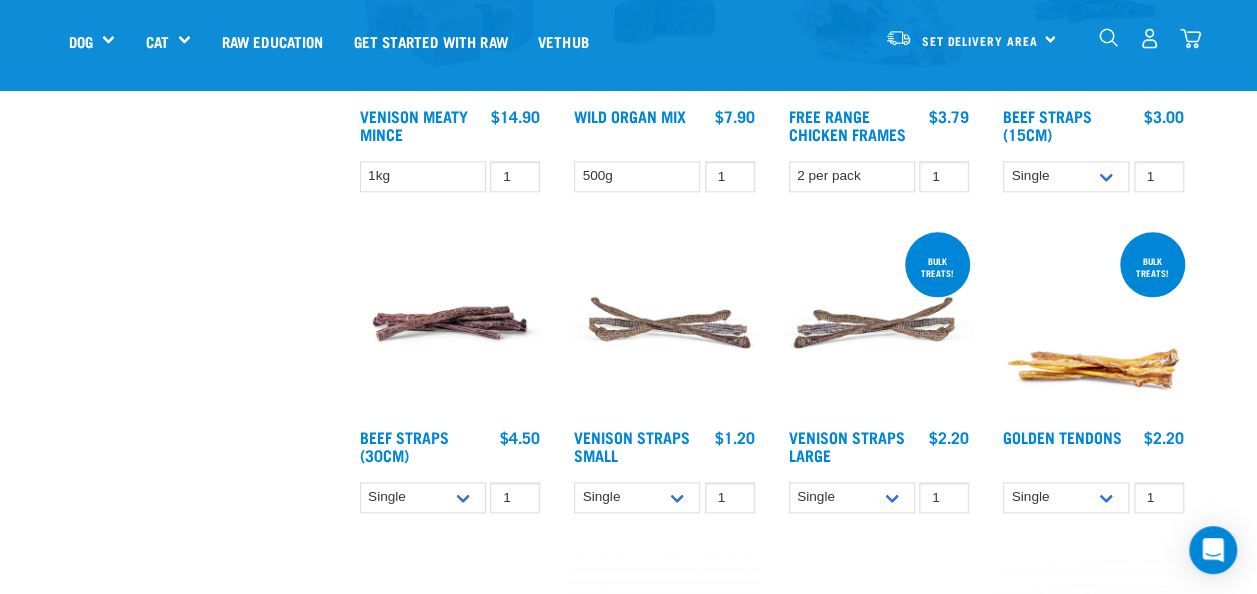 scroll, scrollTop: 1050, scrollLeft: 0, axis: vertical 